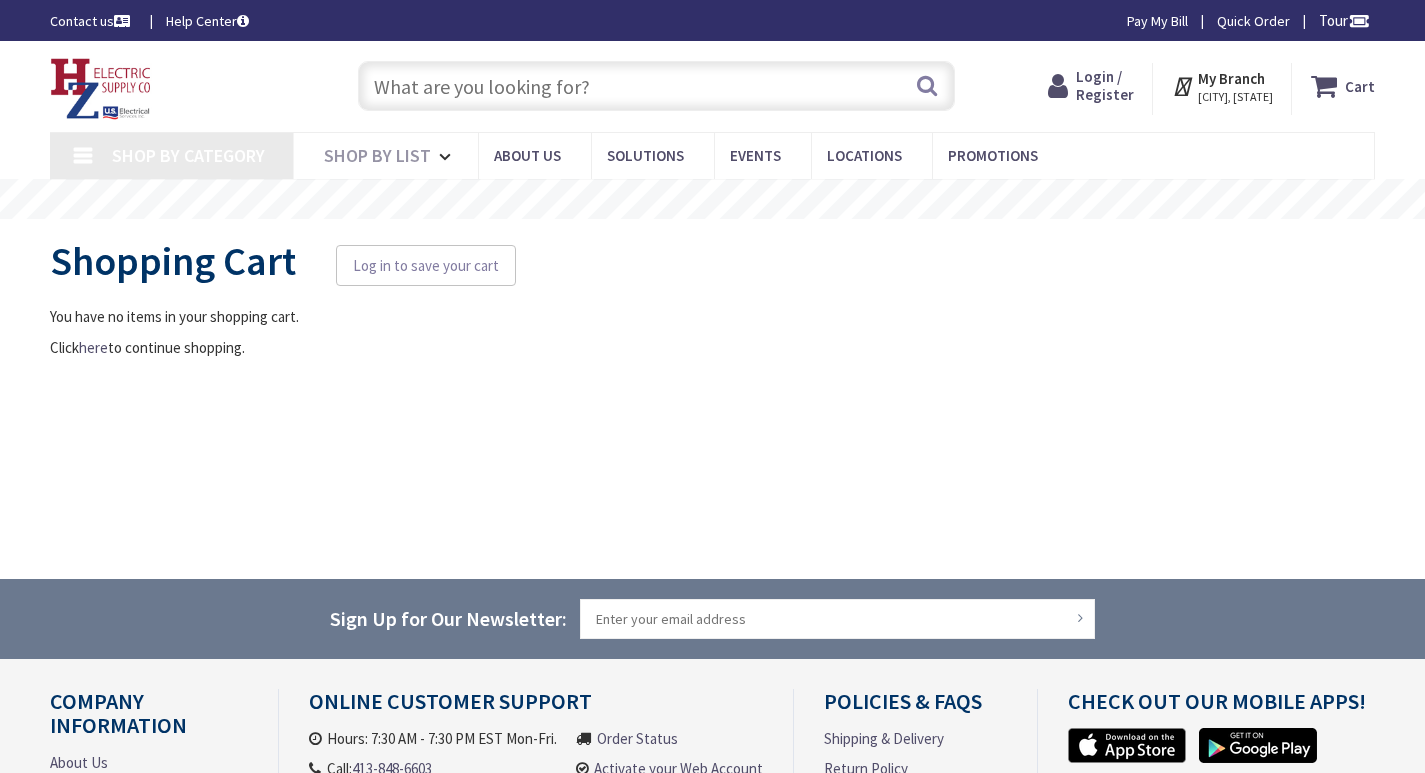 scroll, scrollTop: 0, scrollLeft: 0, axis: both 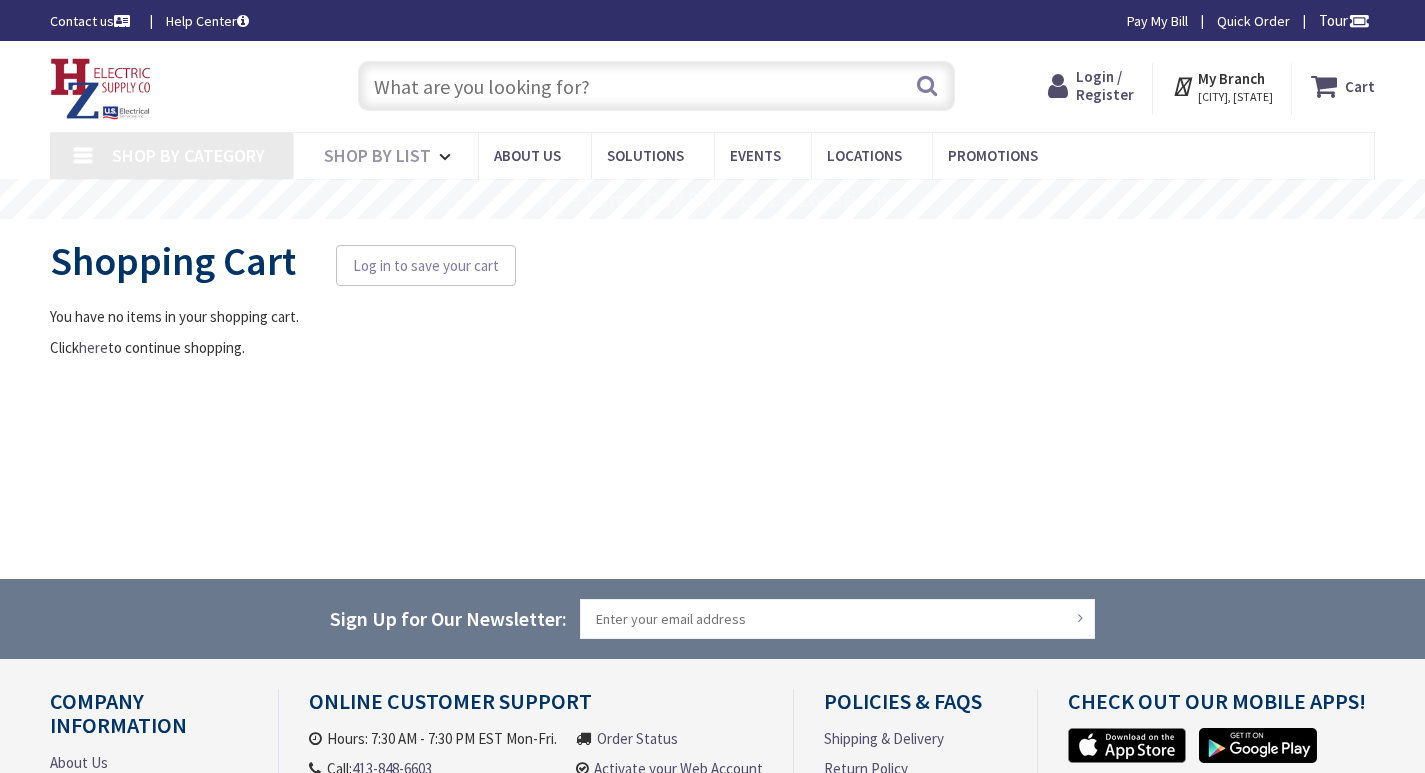 click at bounding box center (656, 86) 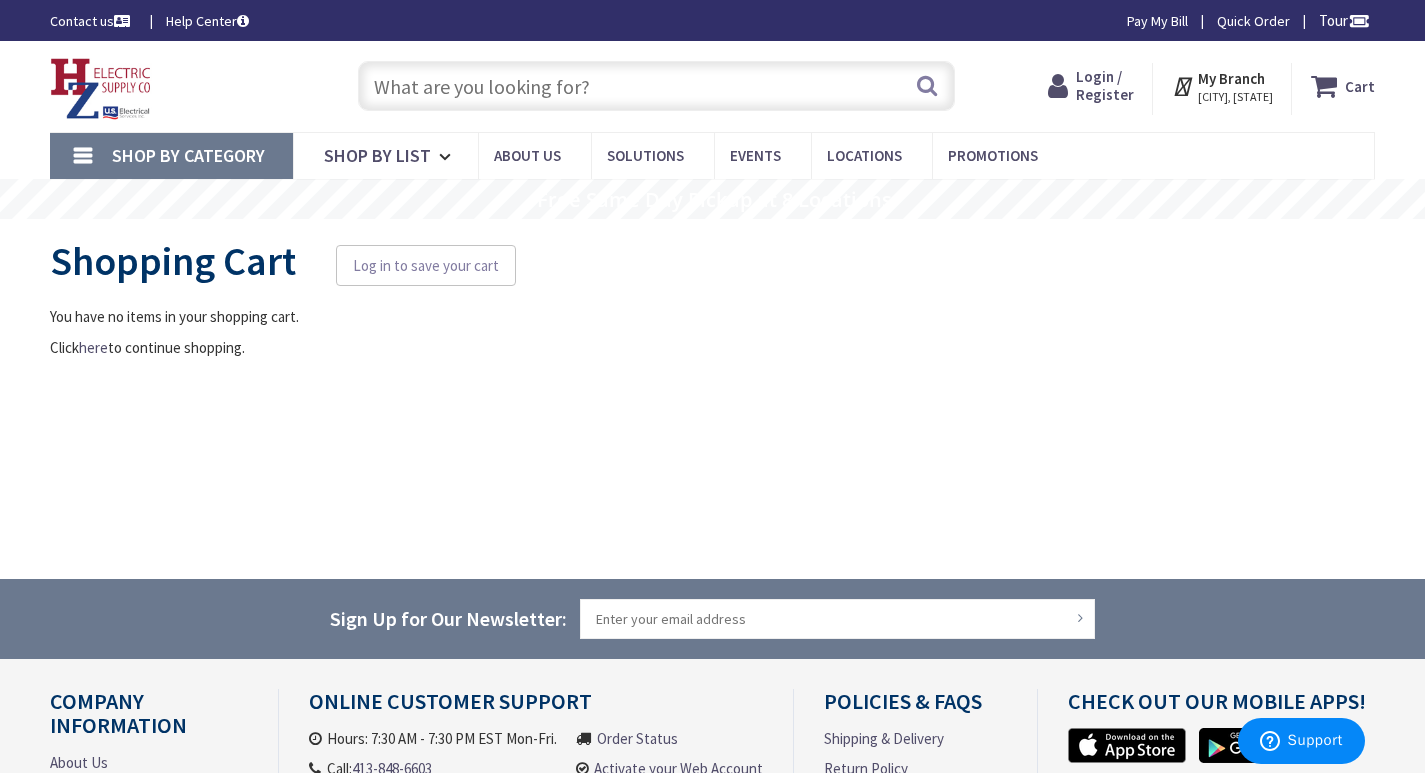 click on "Contact us" at bounding box center (92, 21) 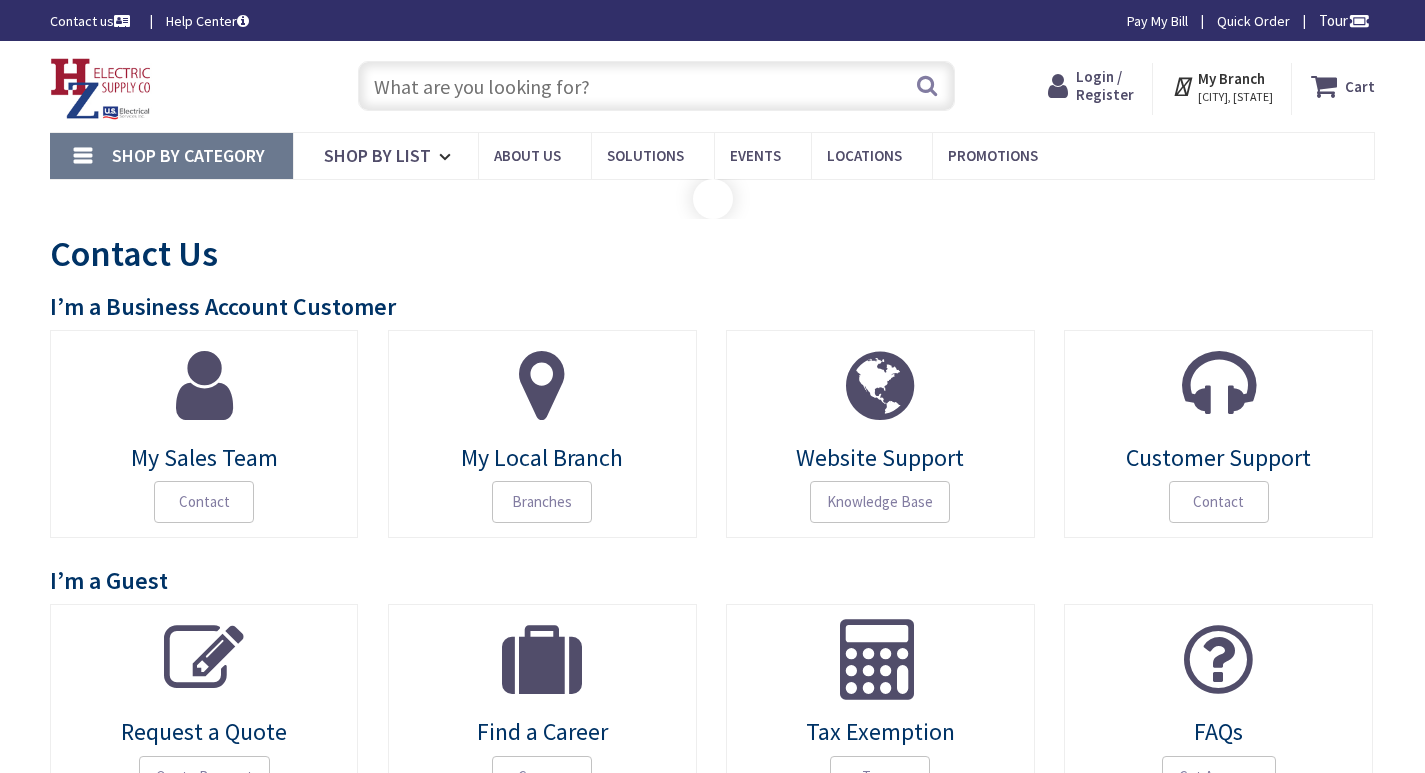 scroll, scrollTop: 0, scrollLeft: 0, axis: both 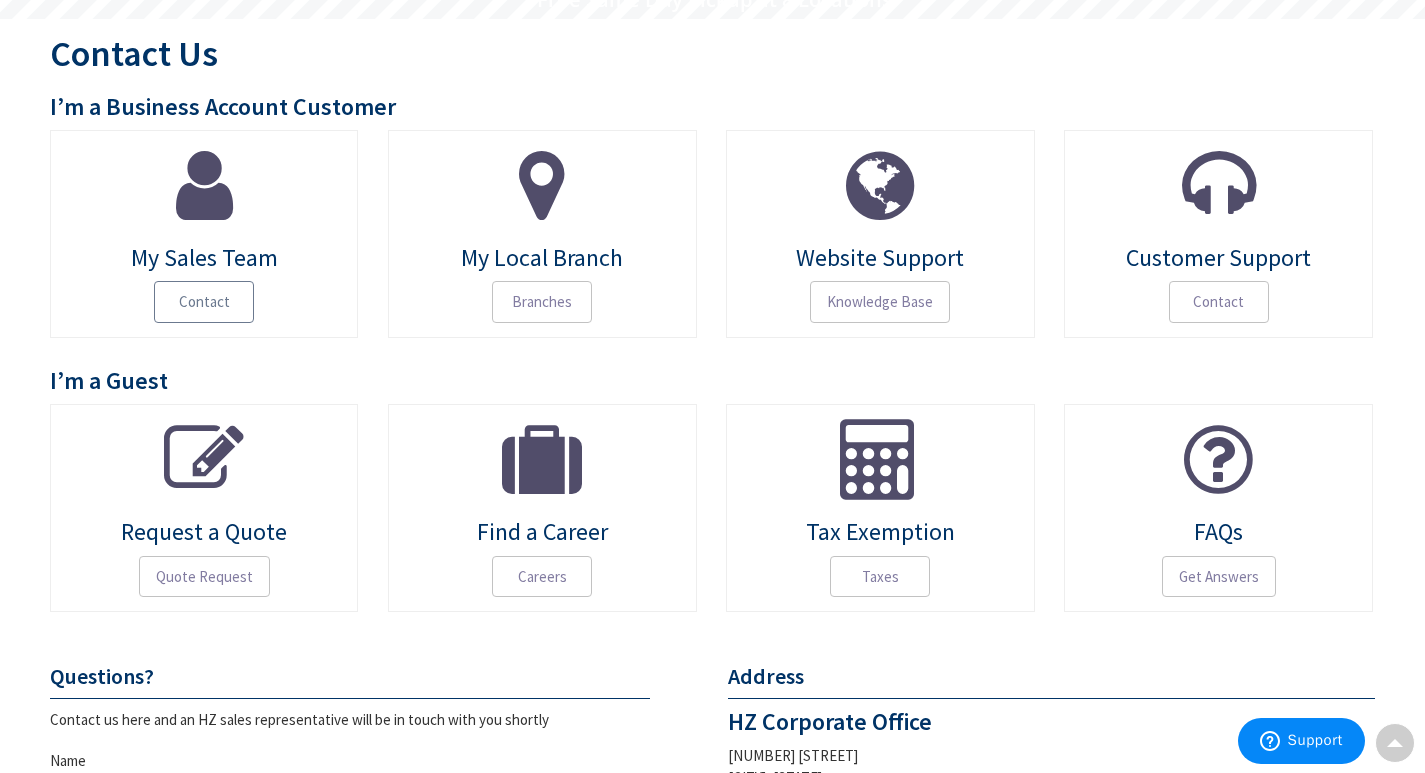 click on "Contact" at bounding box center (204, 302) 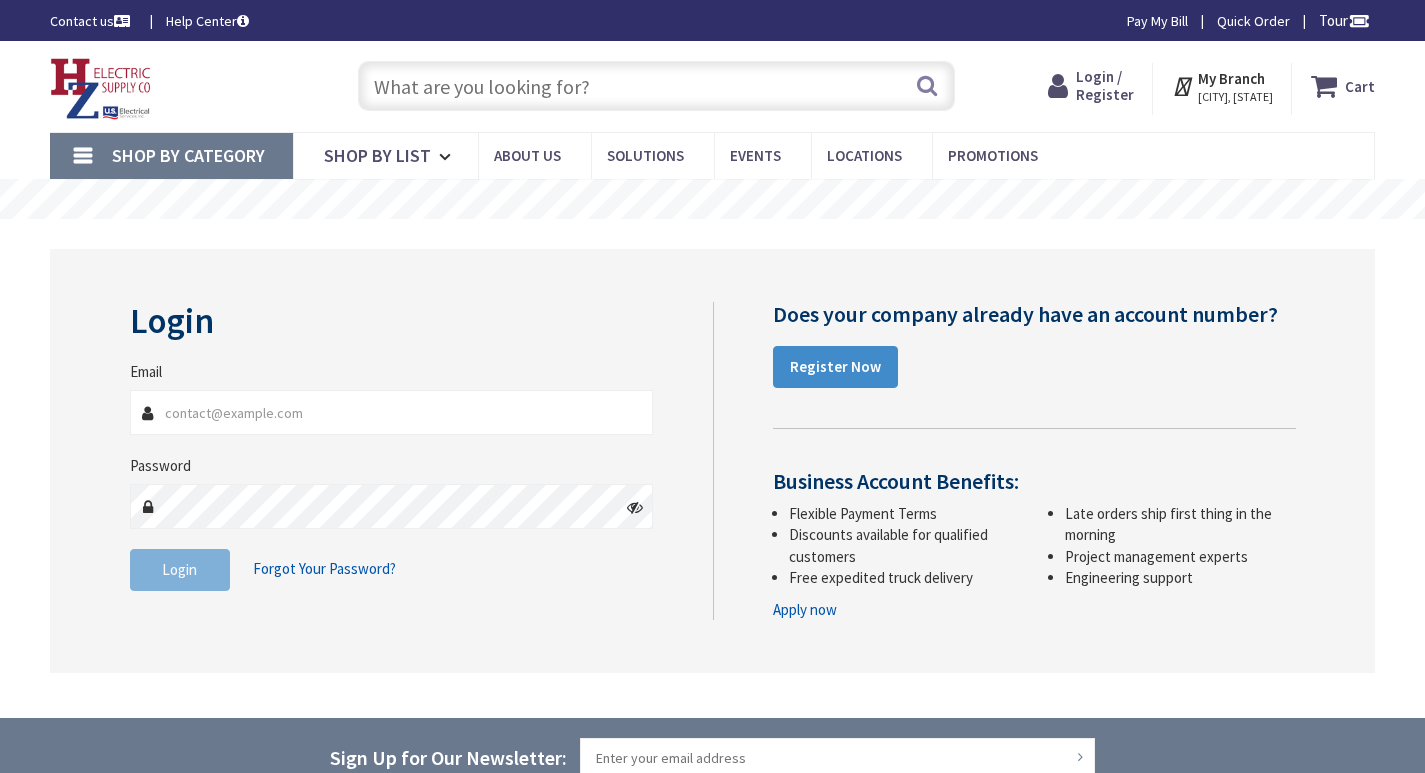 scroll, scrollTop: 0, scrollLeft: 0, axis: both 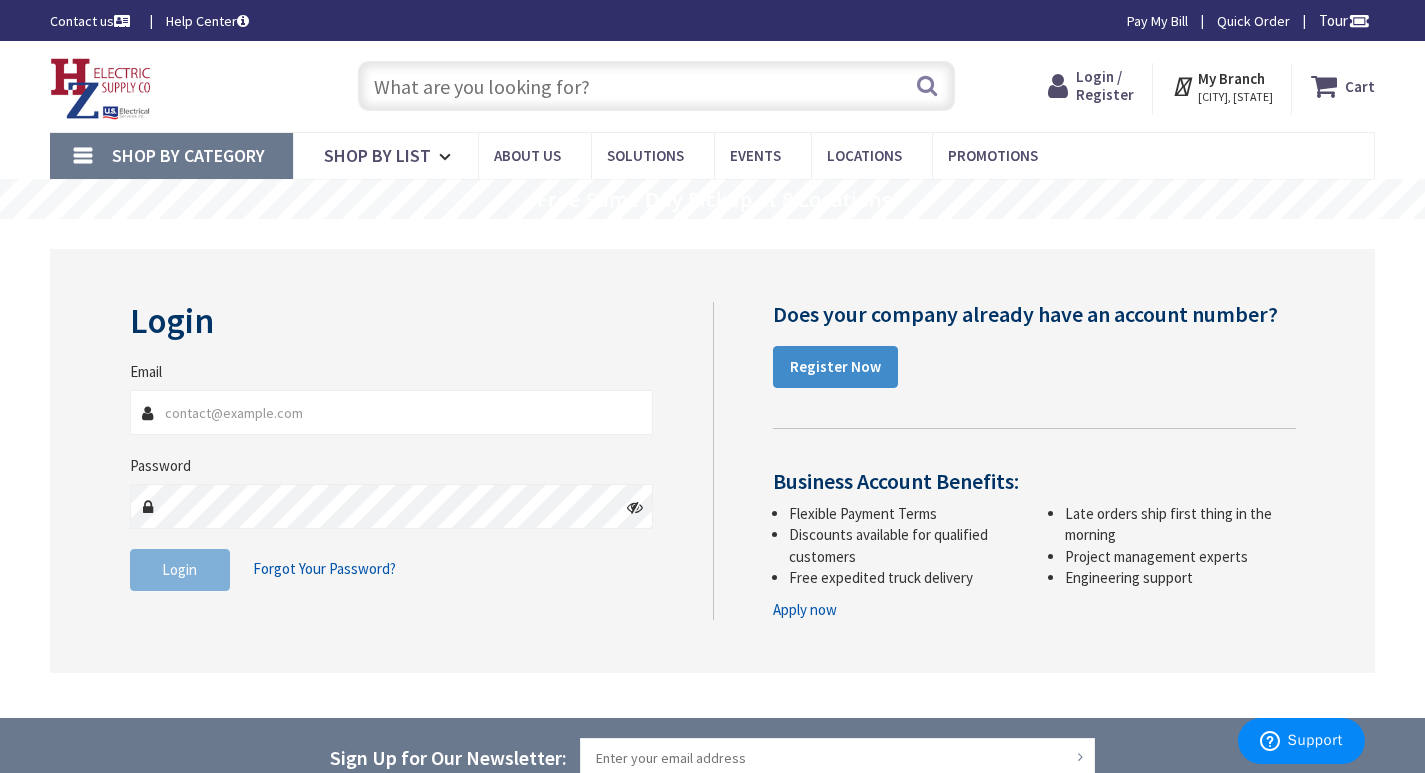 type on "BScism@onteorak12.ny.us" 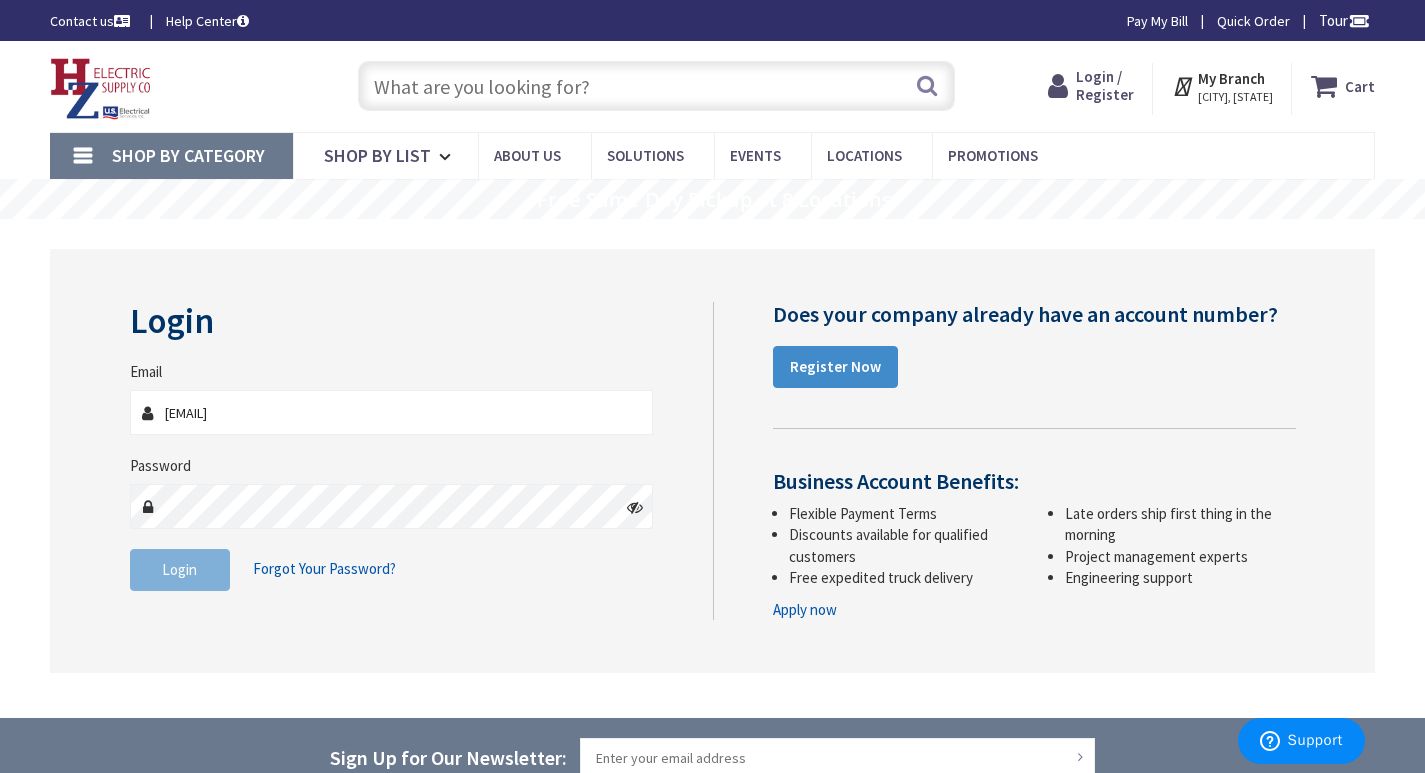 click at bounding box center [1185, 86] 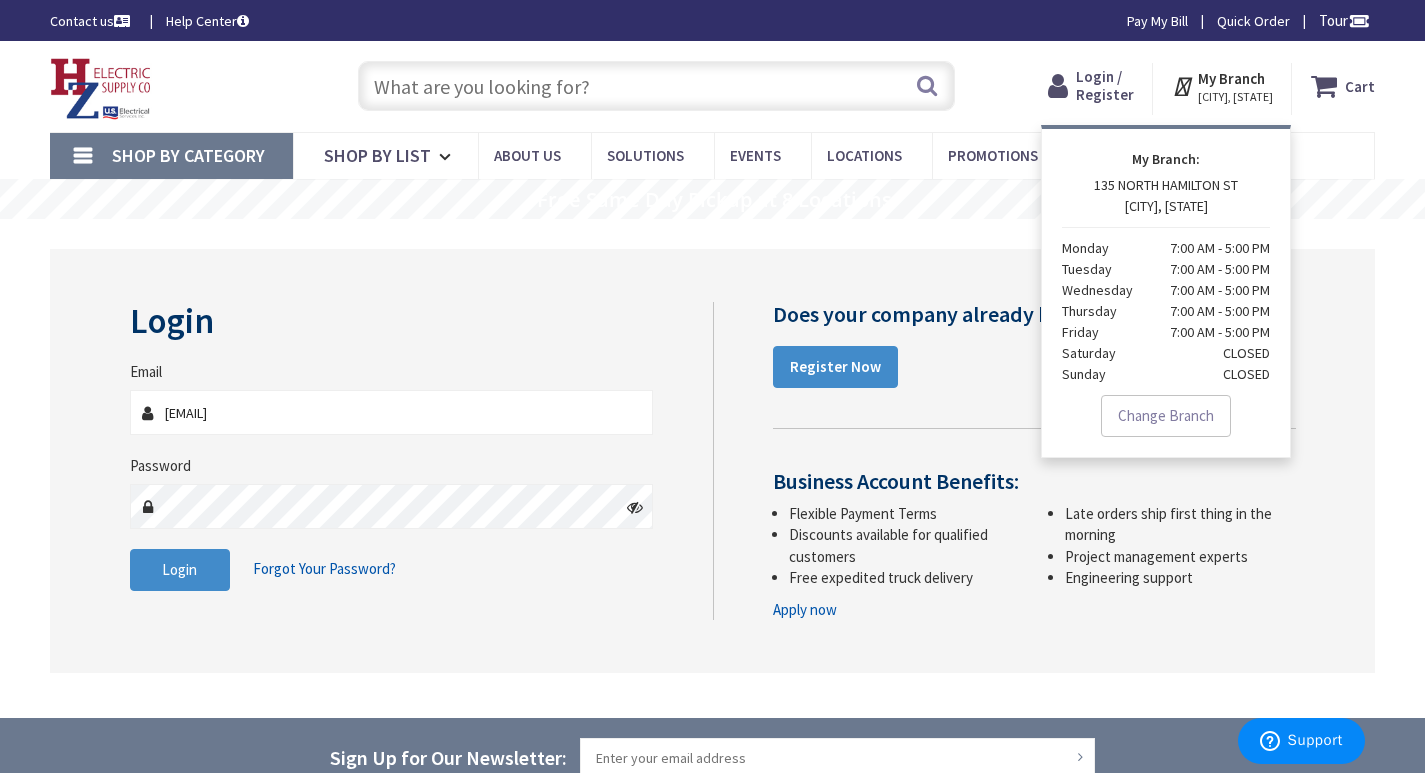 click on "[CITY], [STATE]" at bounding box center [1235, 97] 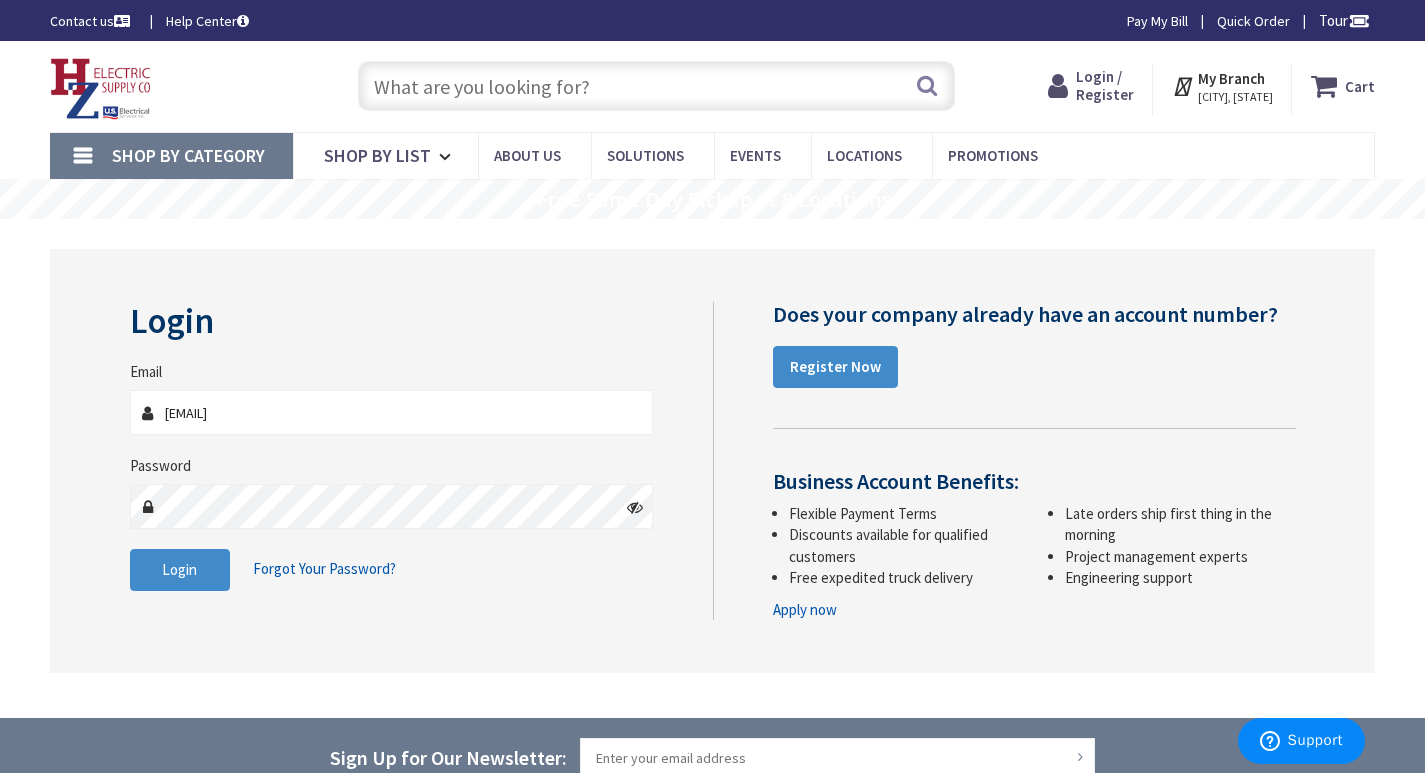 click on "Contact us" at bounding box center (92, 21) 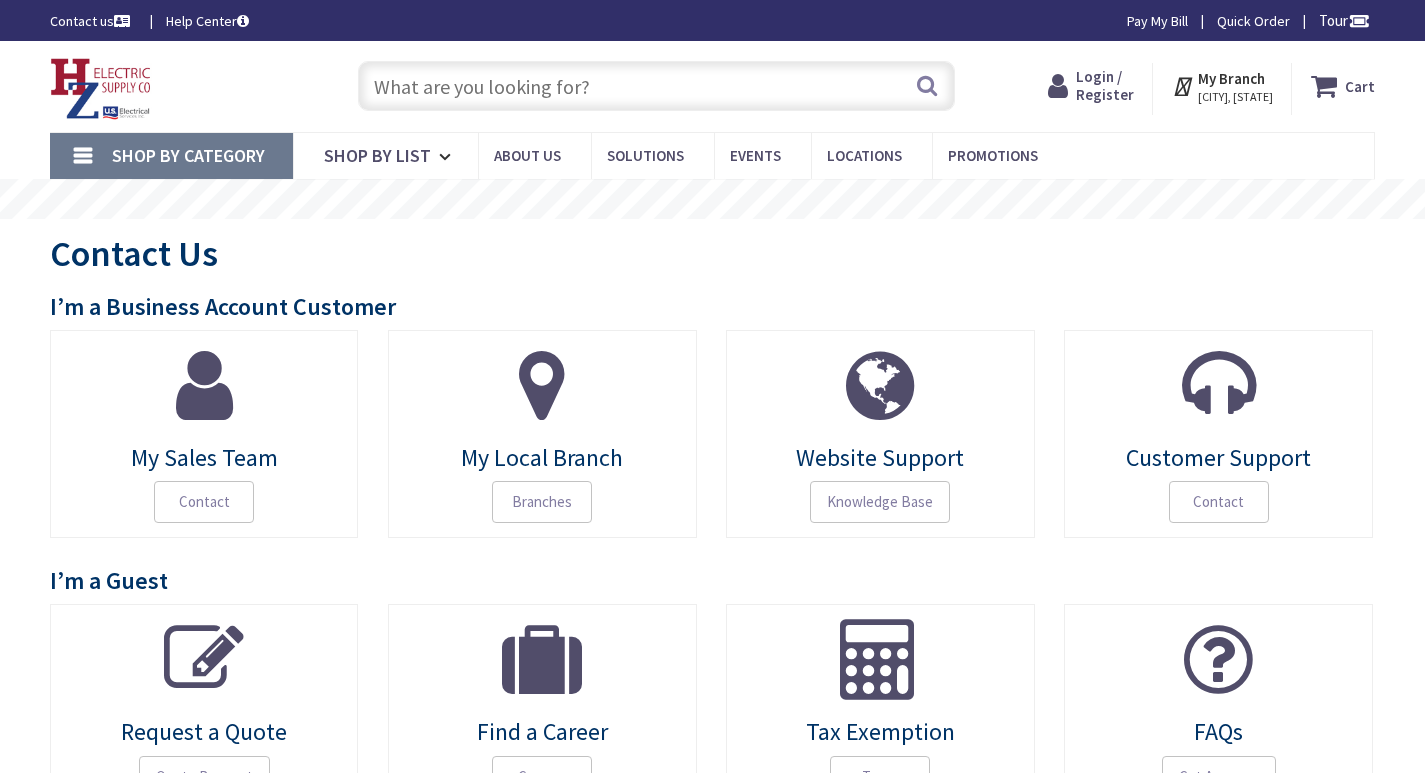 scroll, scrollTop: 0, scrollLeft: 0, axis: both 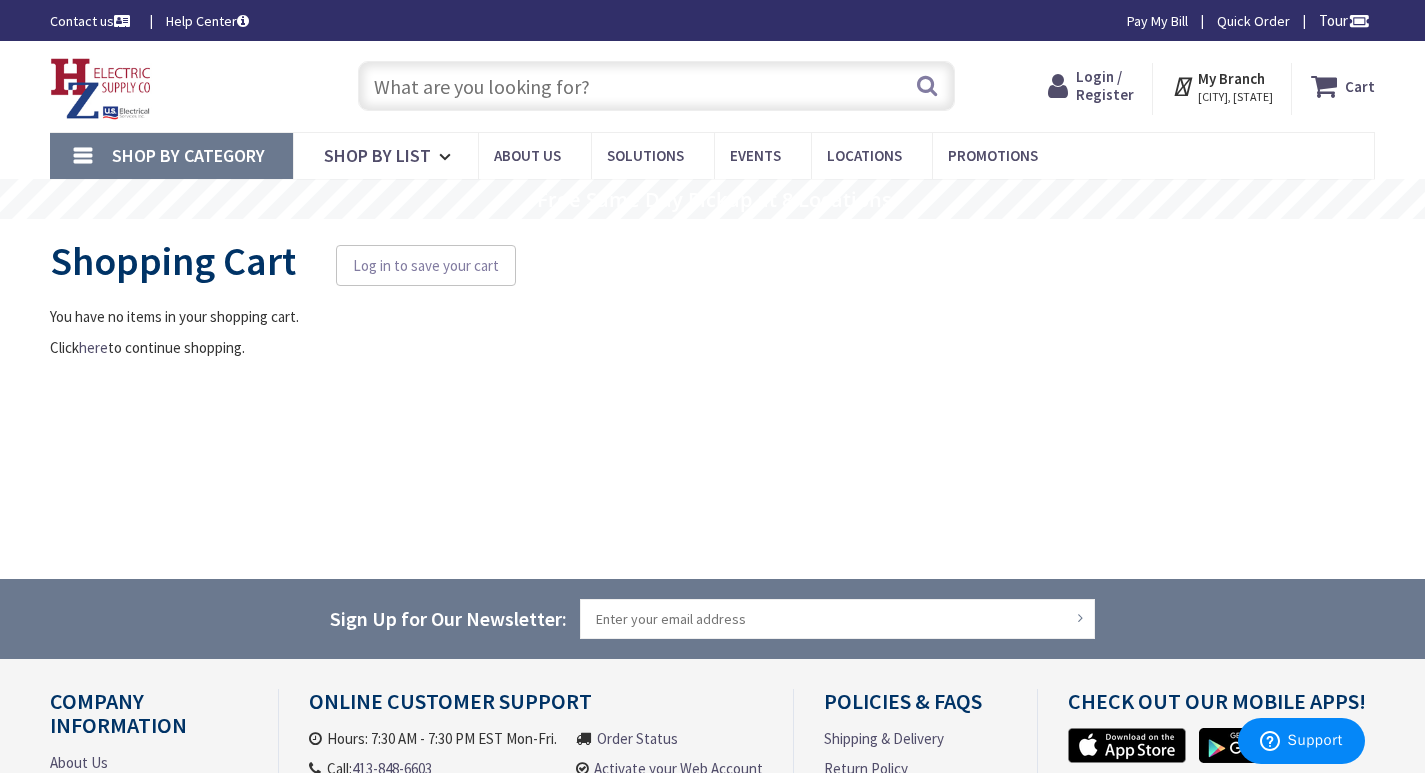 click at bounding box center (656, 86) 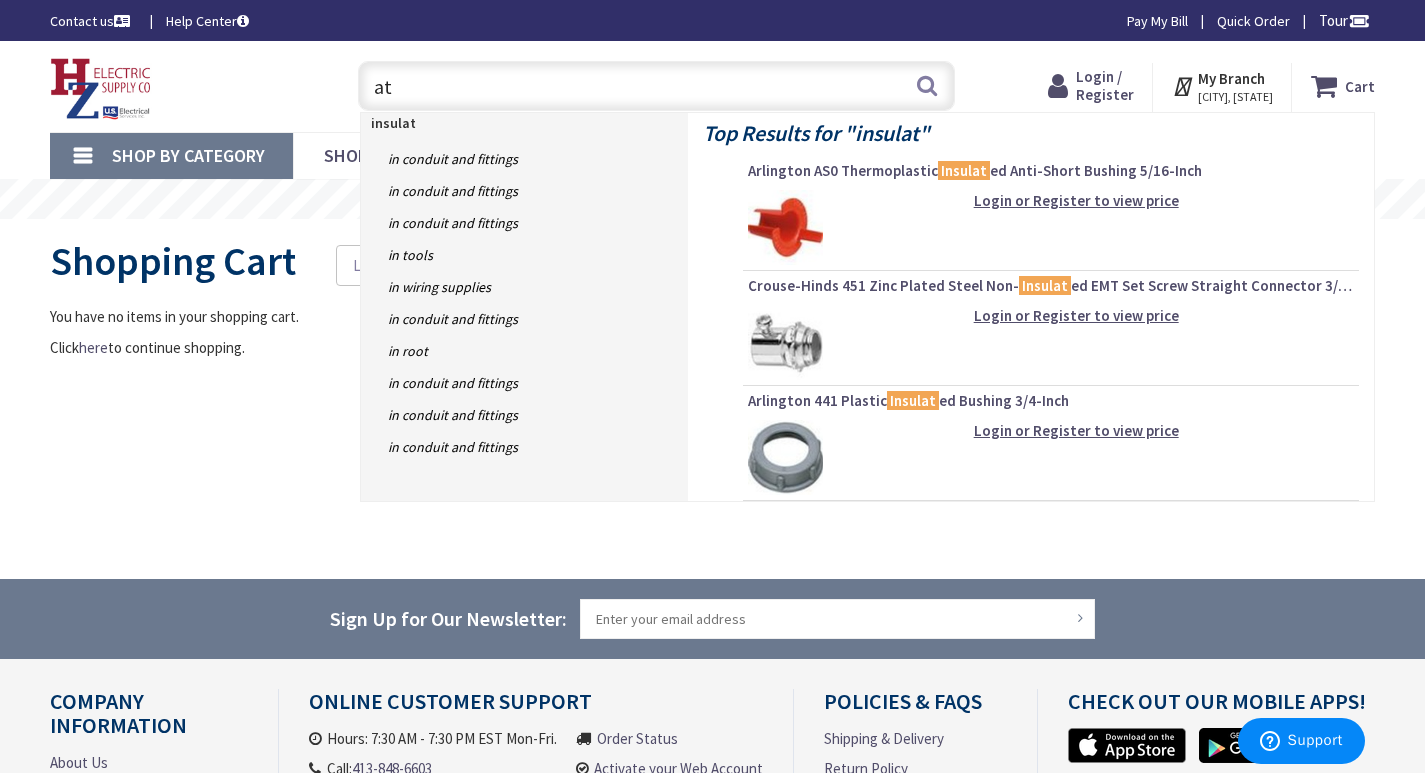 type on "t" 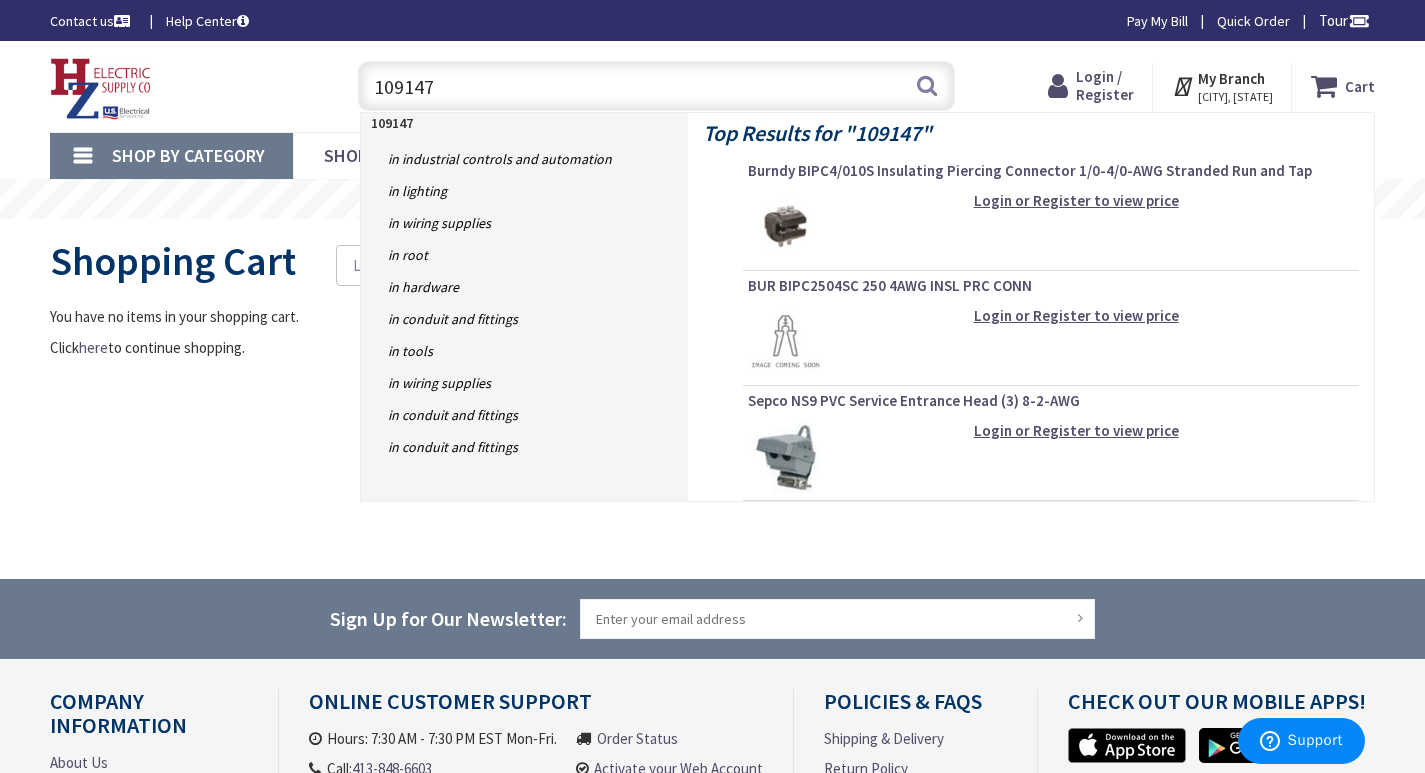 type on "1091479" 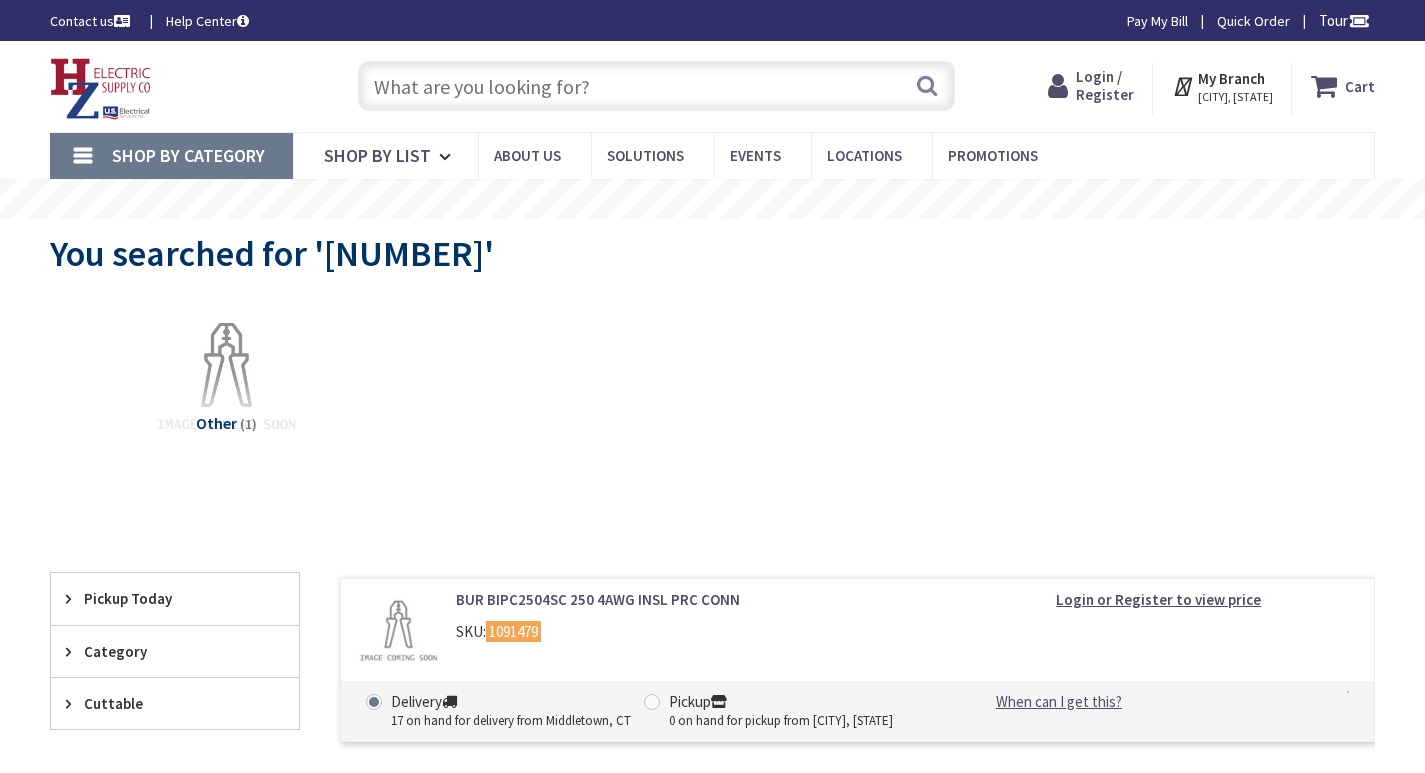 scroll, scrollTop: 0, scrollLeft: 0, axis: both 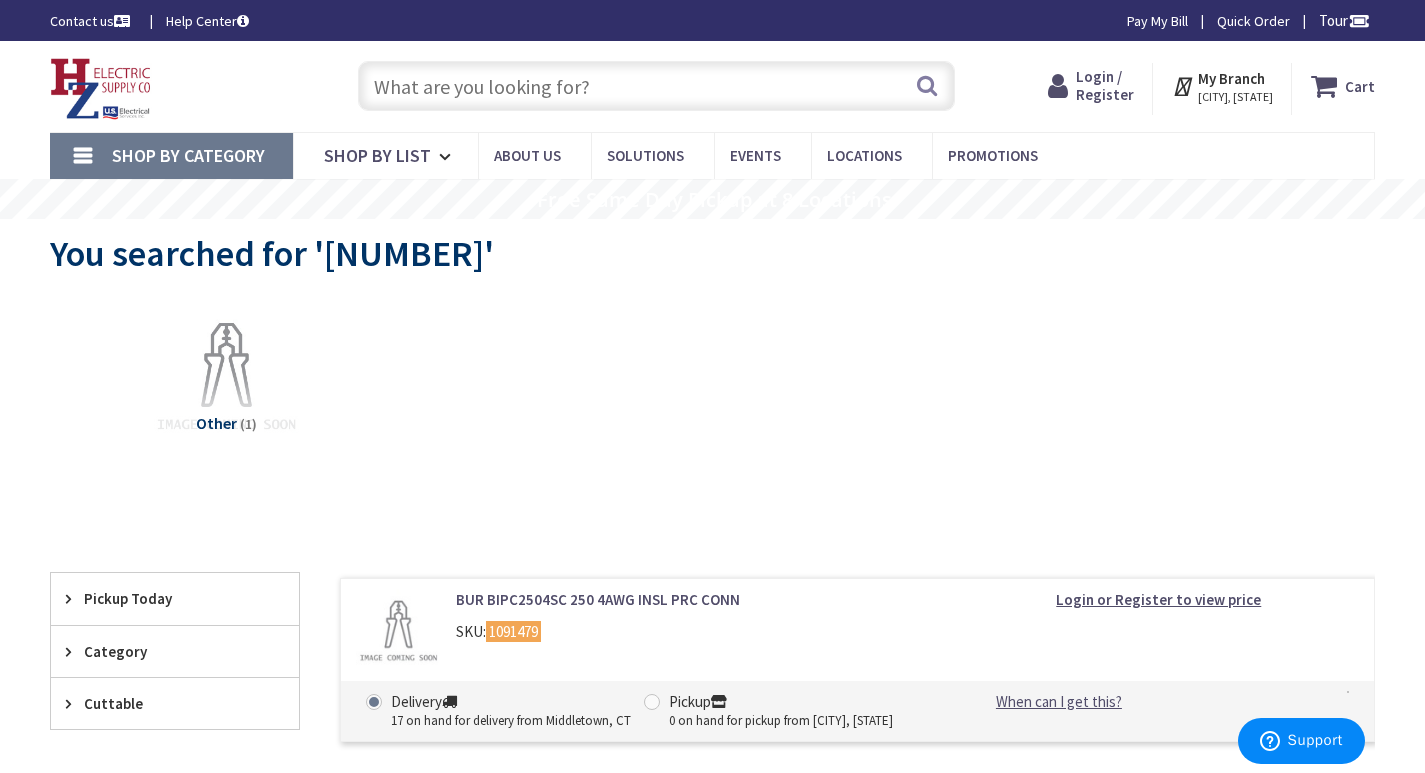 click on "Login / Register" at bounding box center [1105, 85] 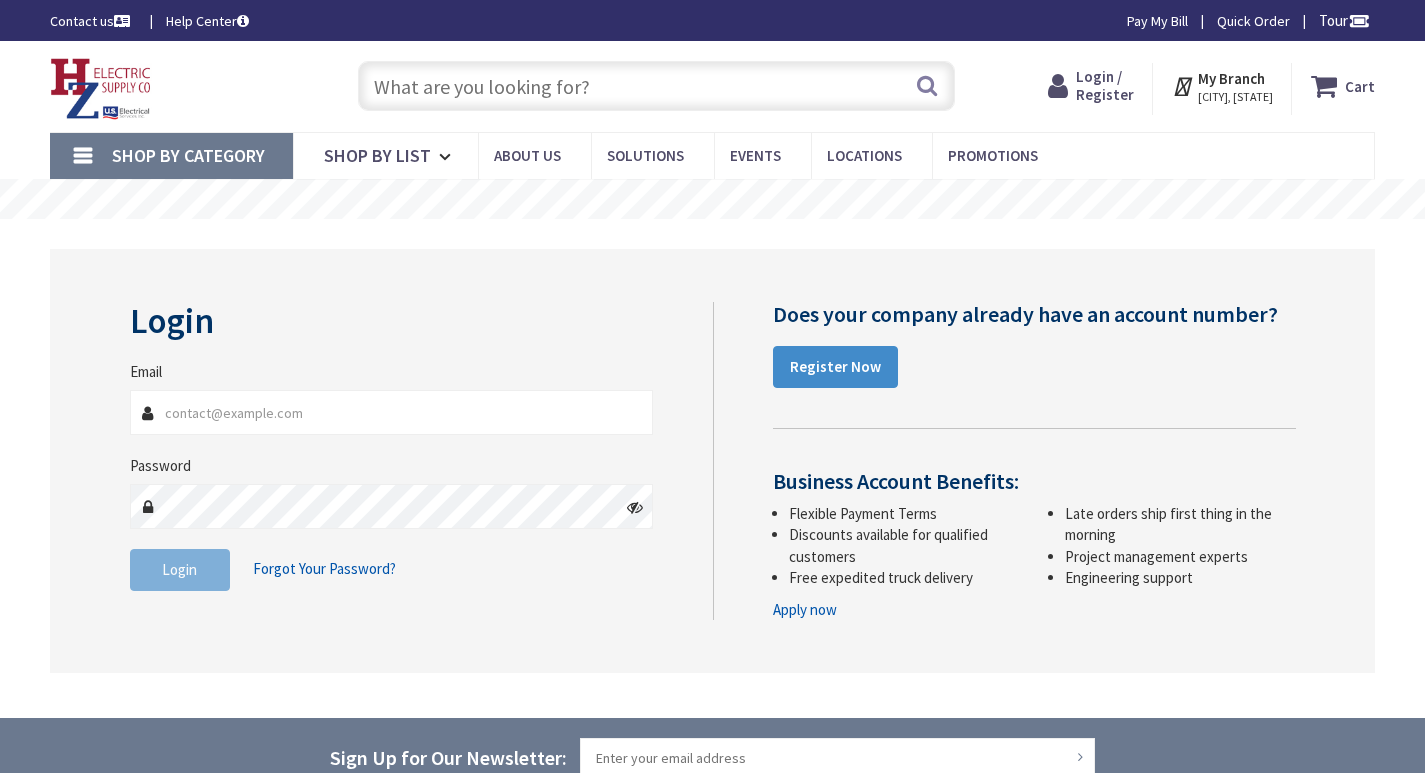 scroll, scrollTop: 0, scrollLeft: 0, axis: both 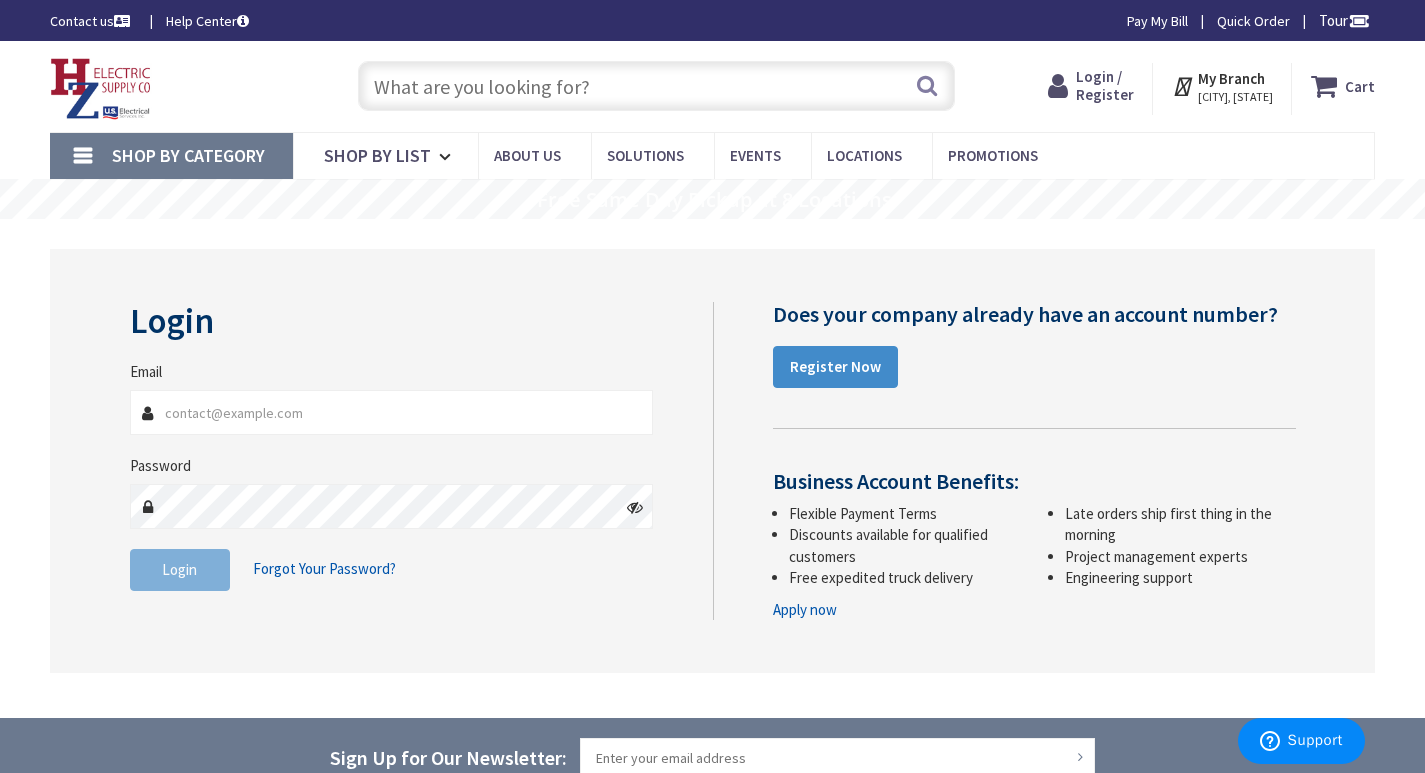 type on "[EMAIL]" 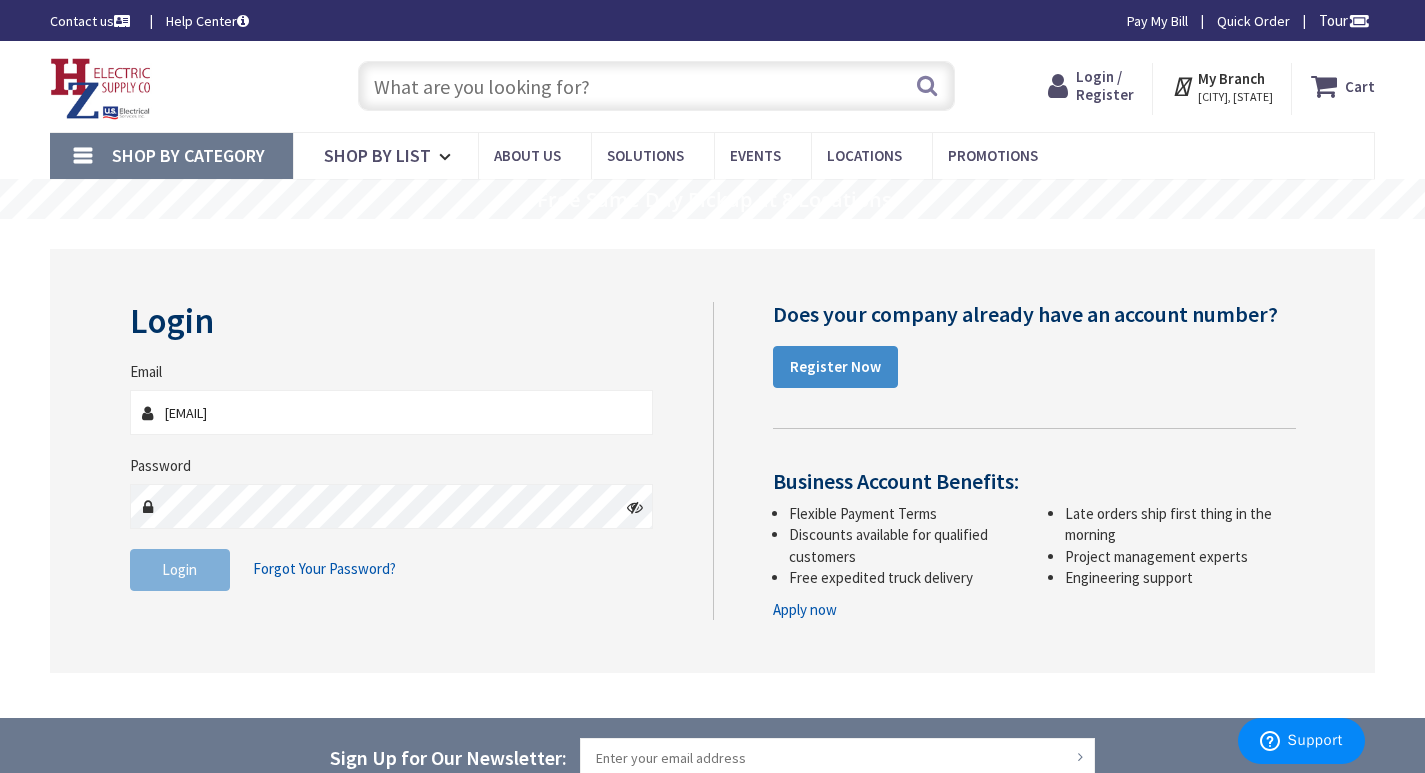 click on "Login
Invalid login or password
Email
[EMAIL]
Password
Login
Forgot Your Password?" at bounding box center [712, 461] 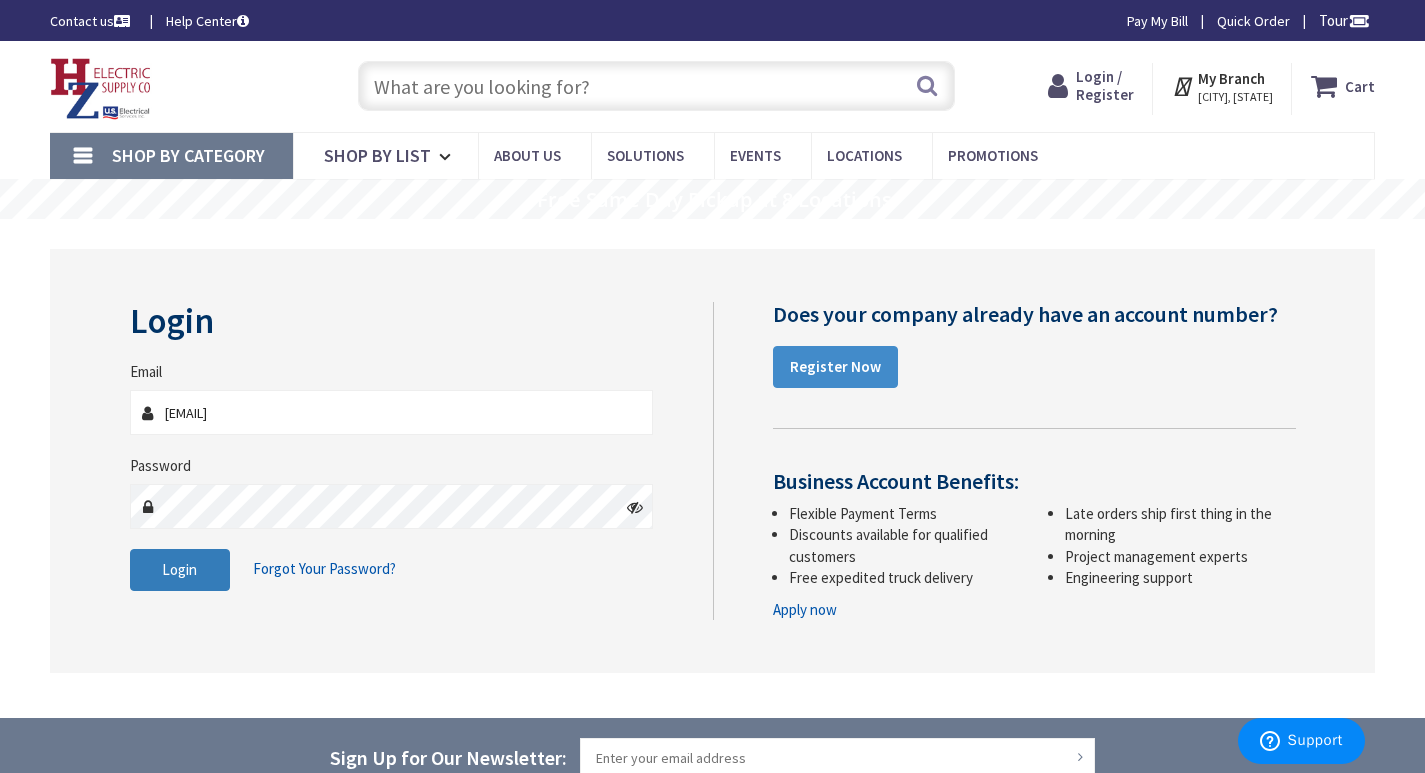 click on "Login" at bounding box center (179, 569) 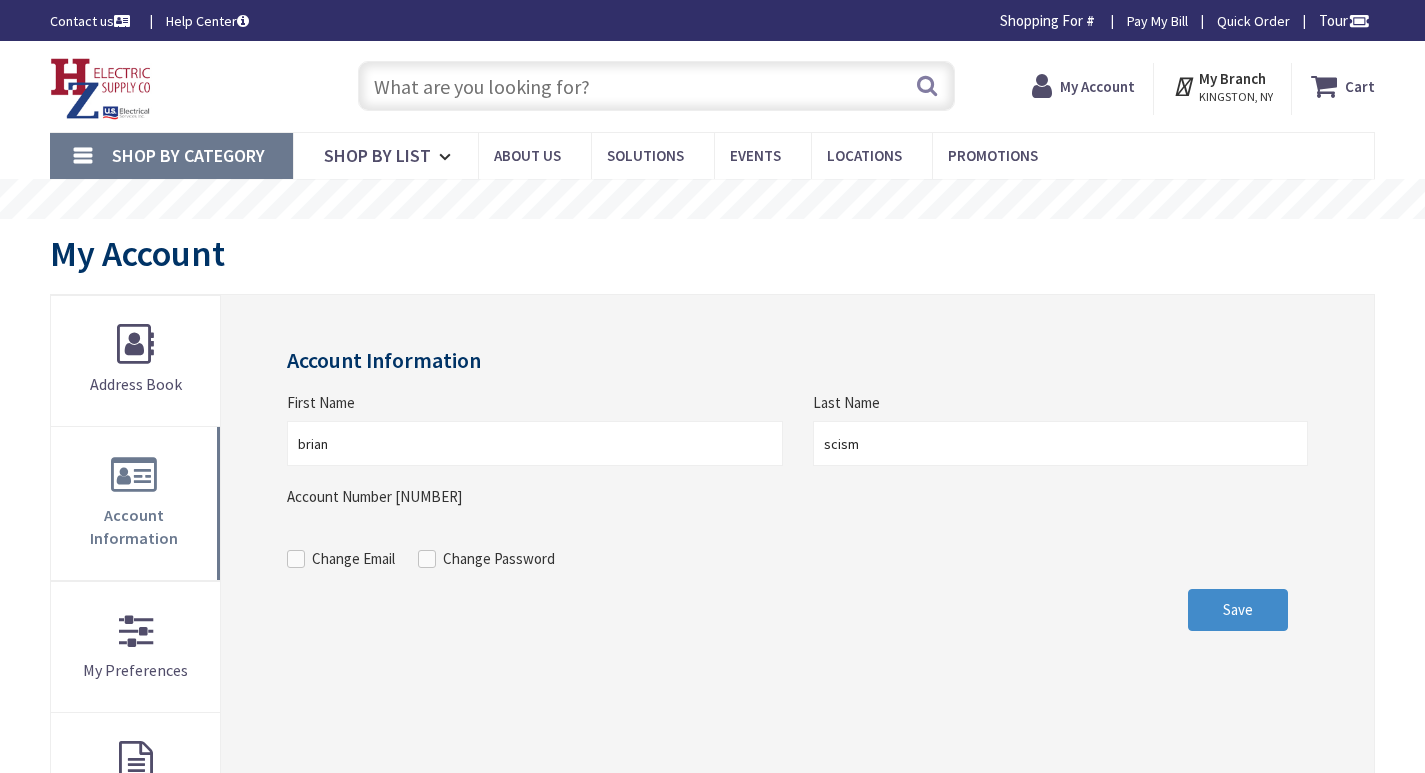 scroll, scrollTop: 0, scrollLeft: 0, axis: both 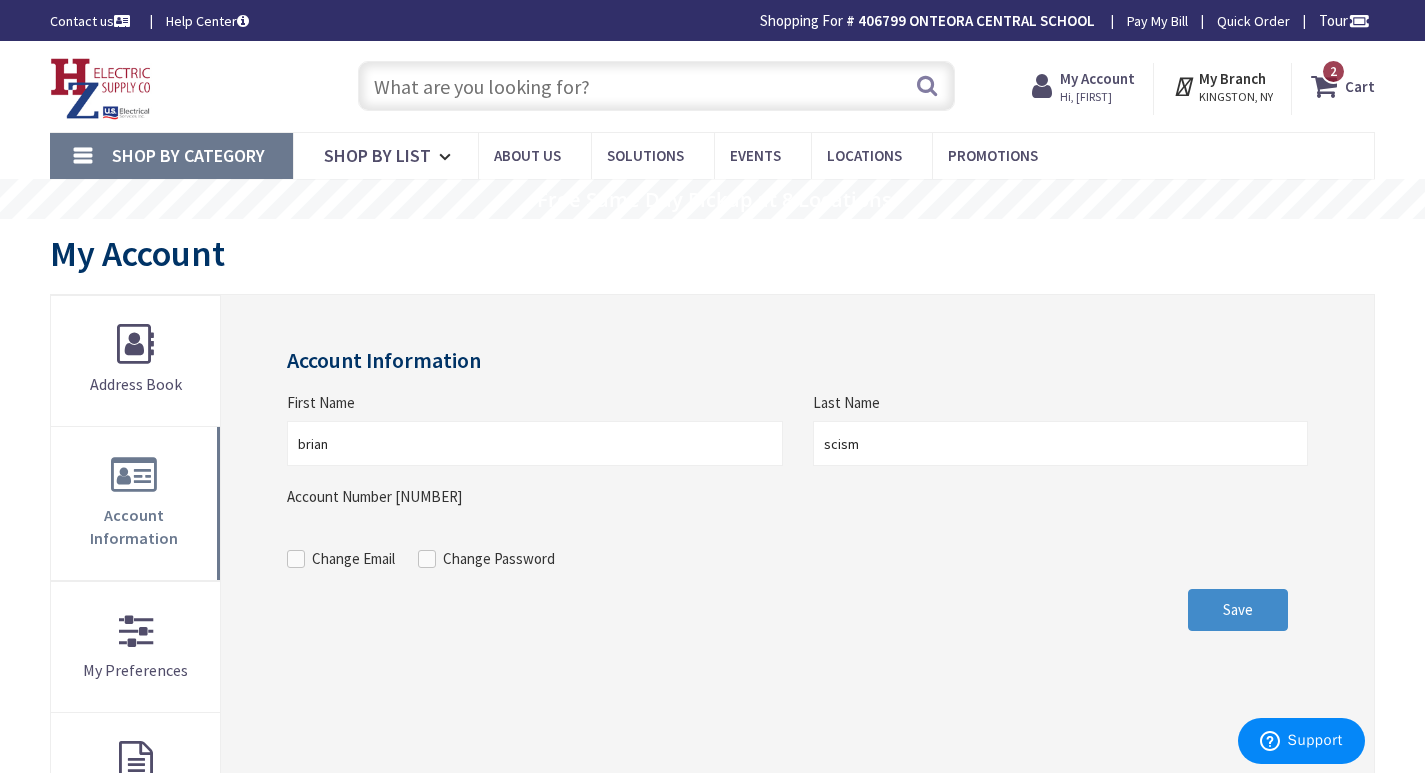 click on "Hi, [FIRST]" at bounding box center [1097, 97] 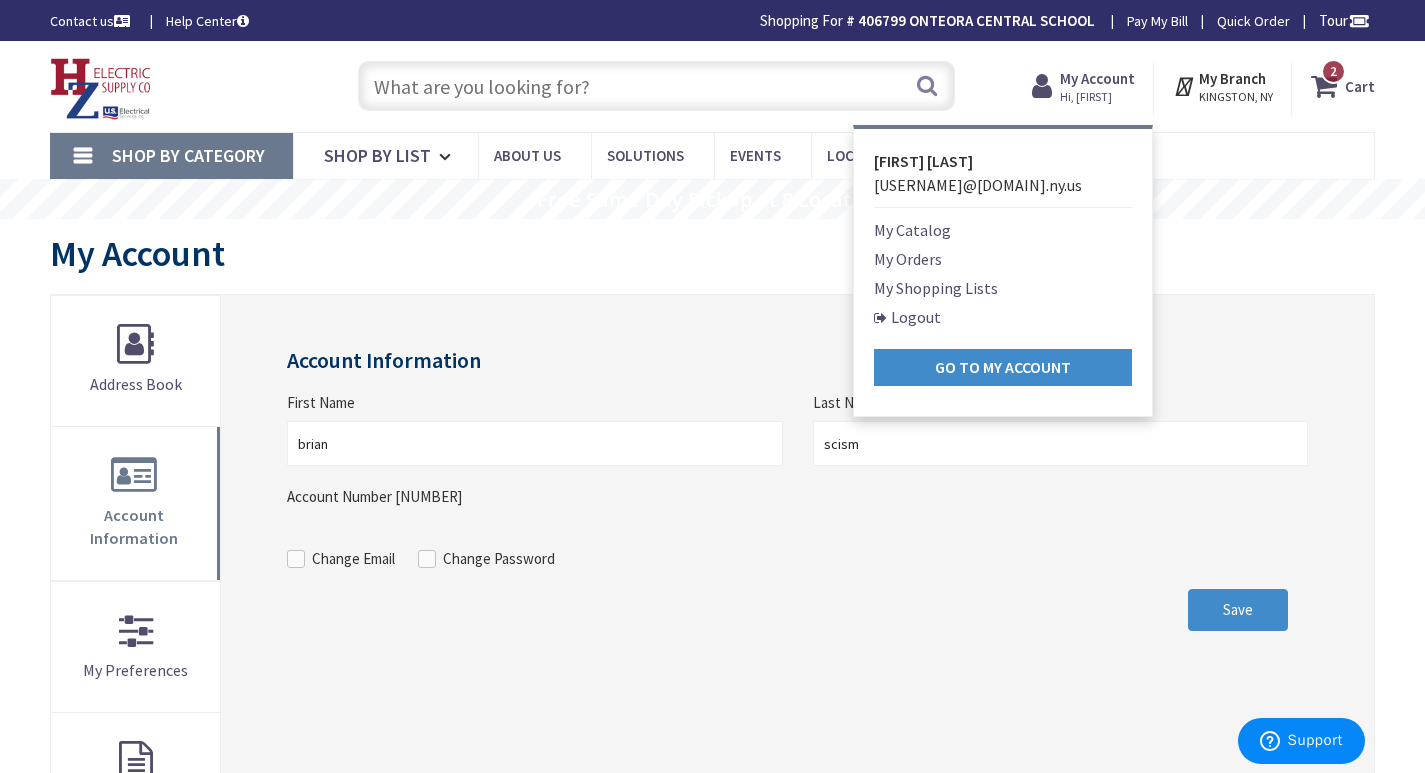 click on "My Orders" at bounding box center [908, 259] 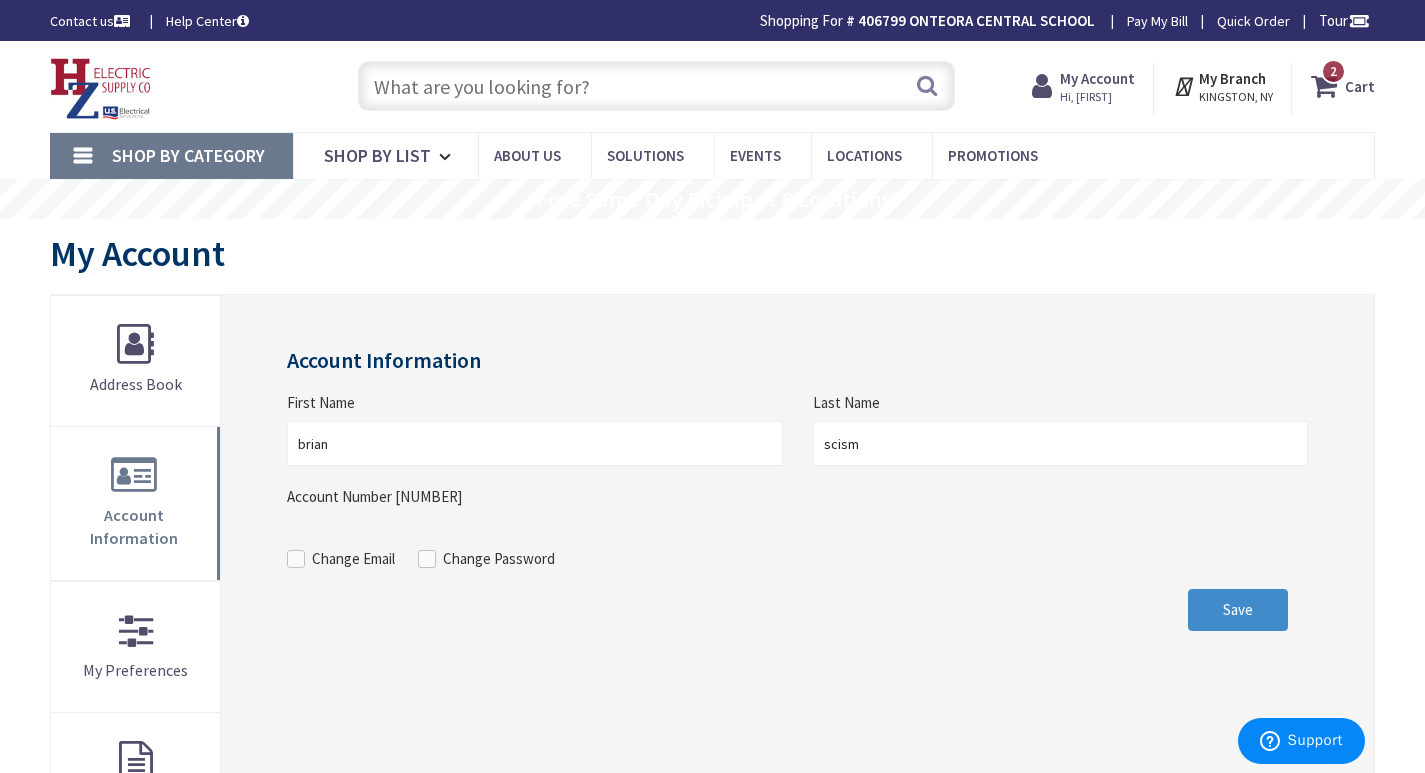 scroll, scrollTop: 0, scrollLeft: 0, axis: both 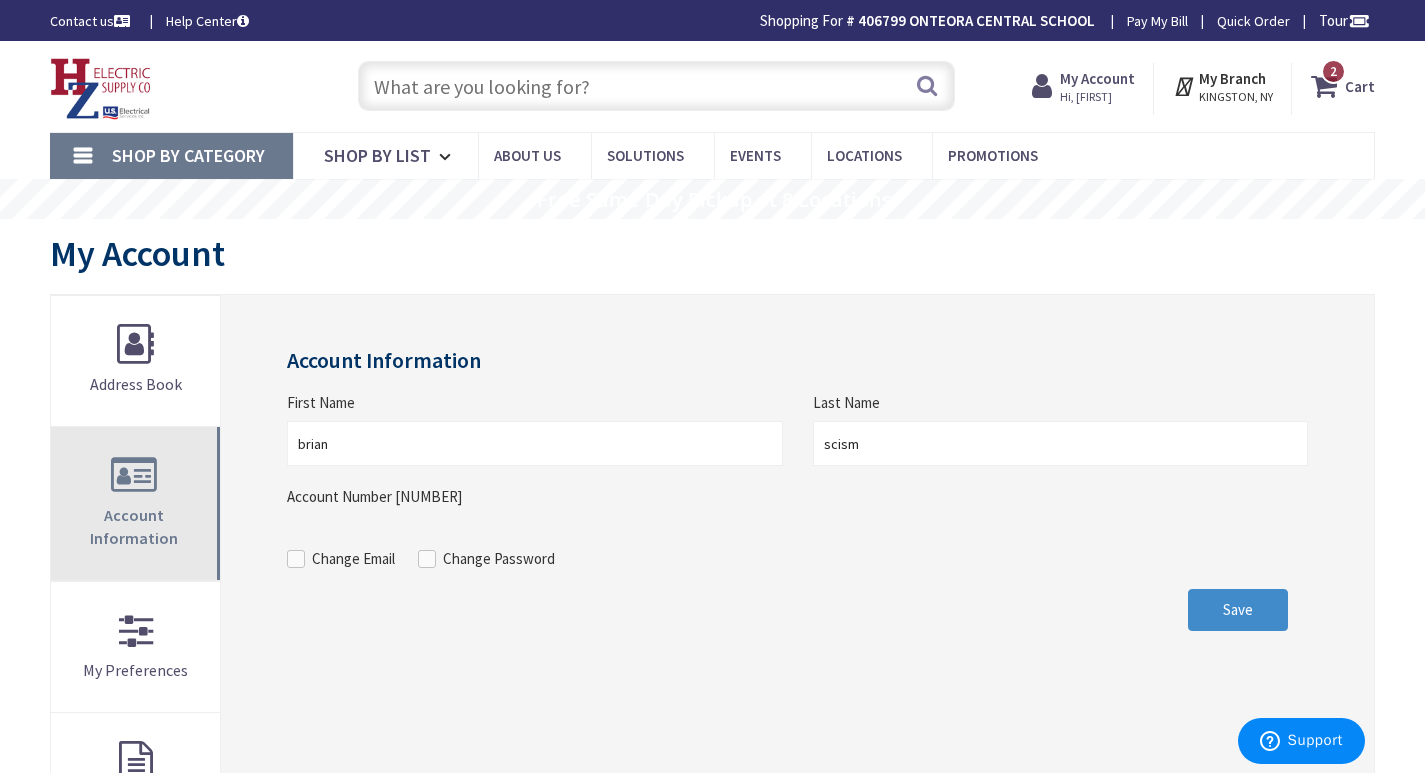 click on "Account Information" at bounding box center [135, 503] 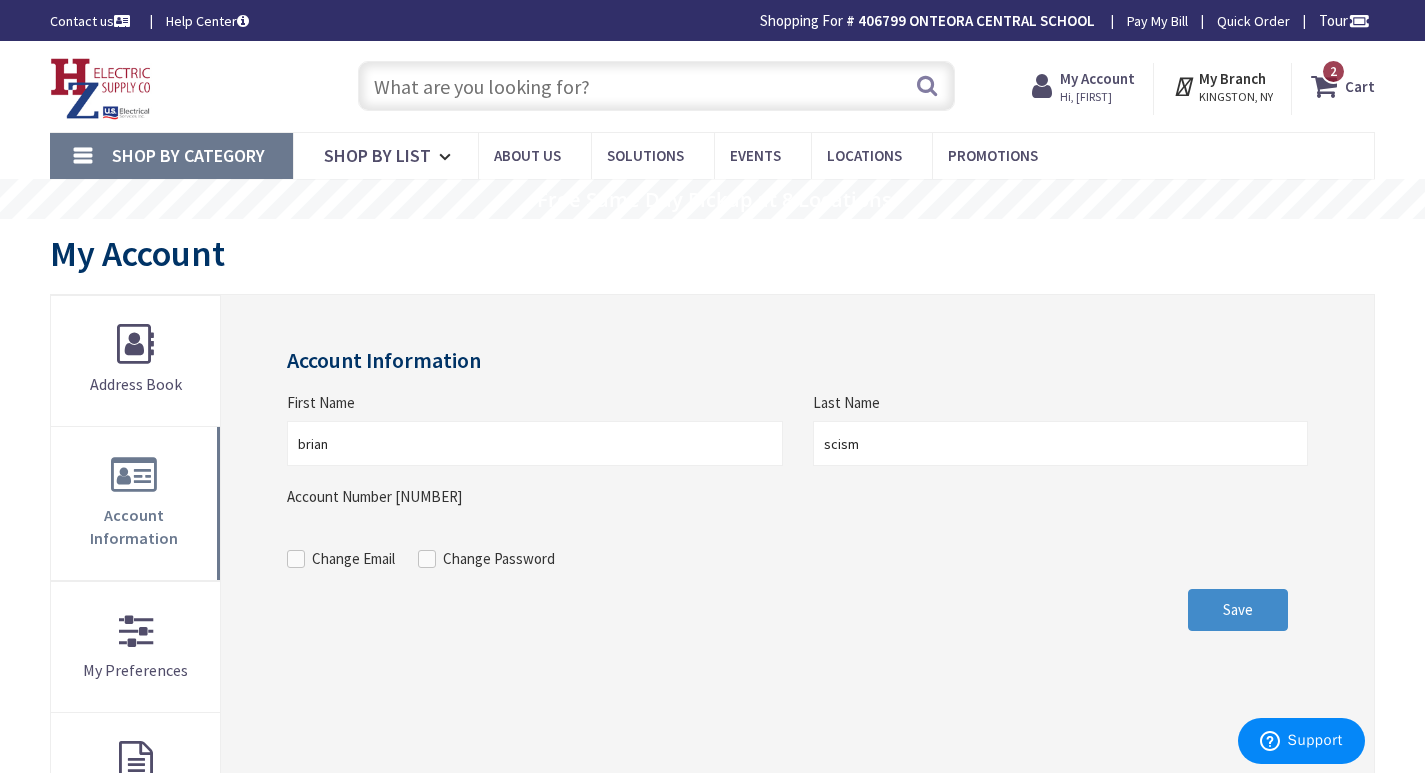 click on "My Account" at bounding box center (712, 256) 